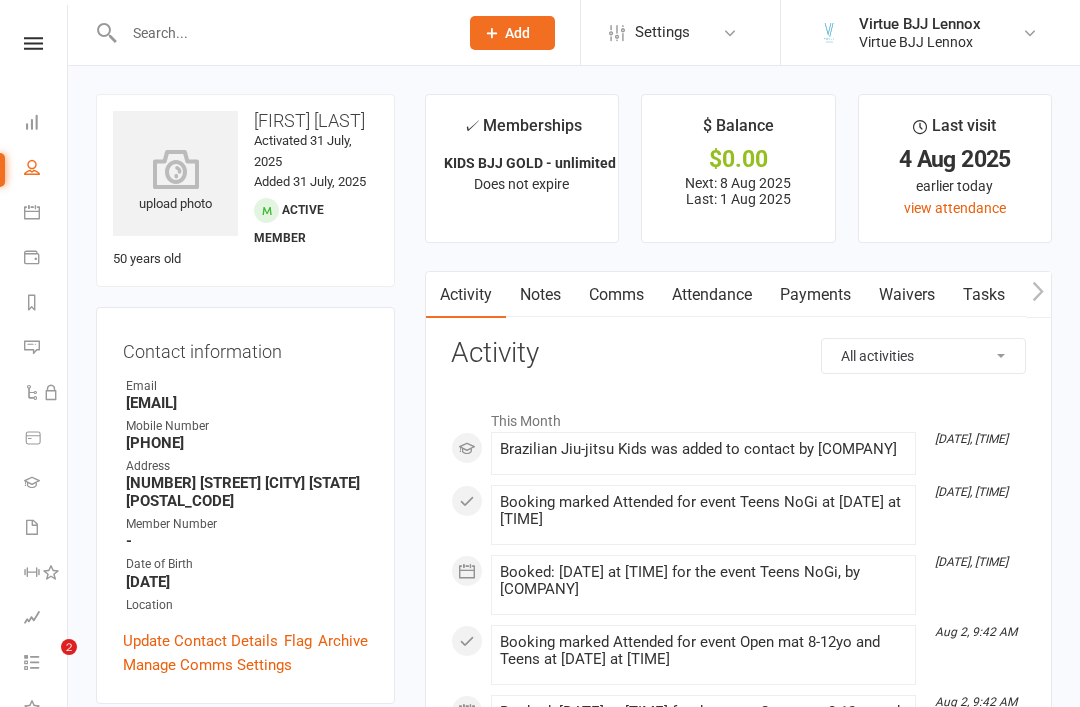 scroll, scrollTop: 271, scrollLeft: 0, axis: vertical 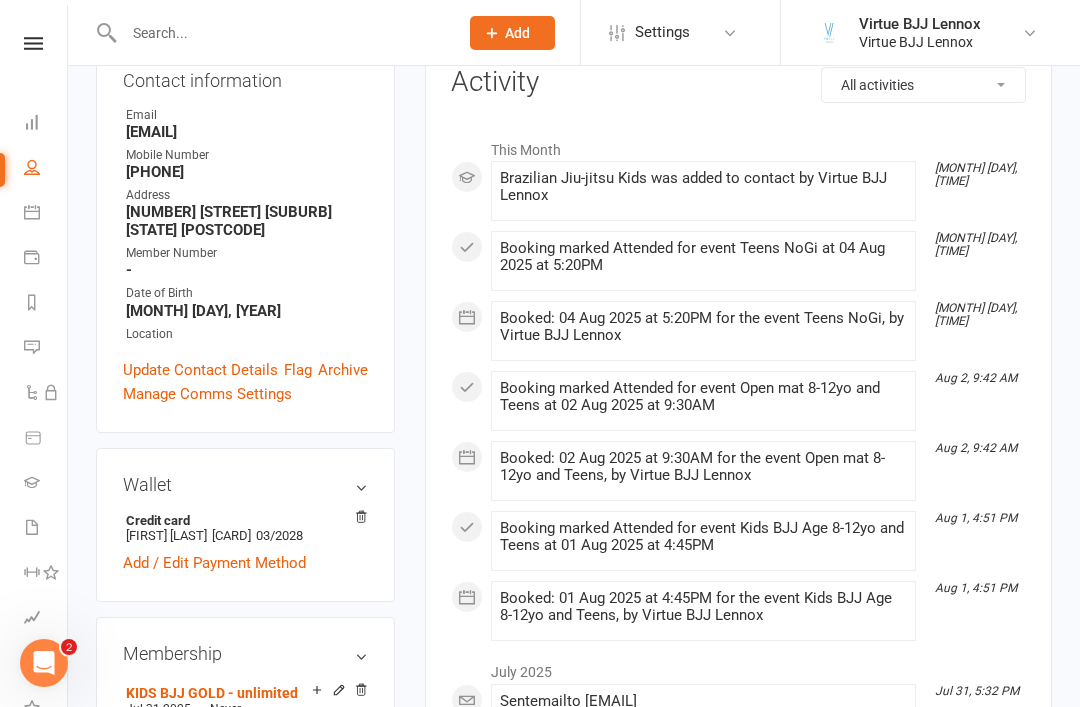 click at bounding box center (33, 43) 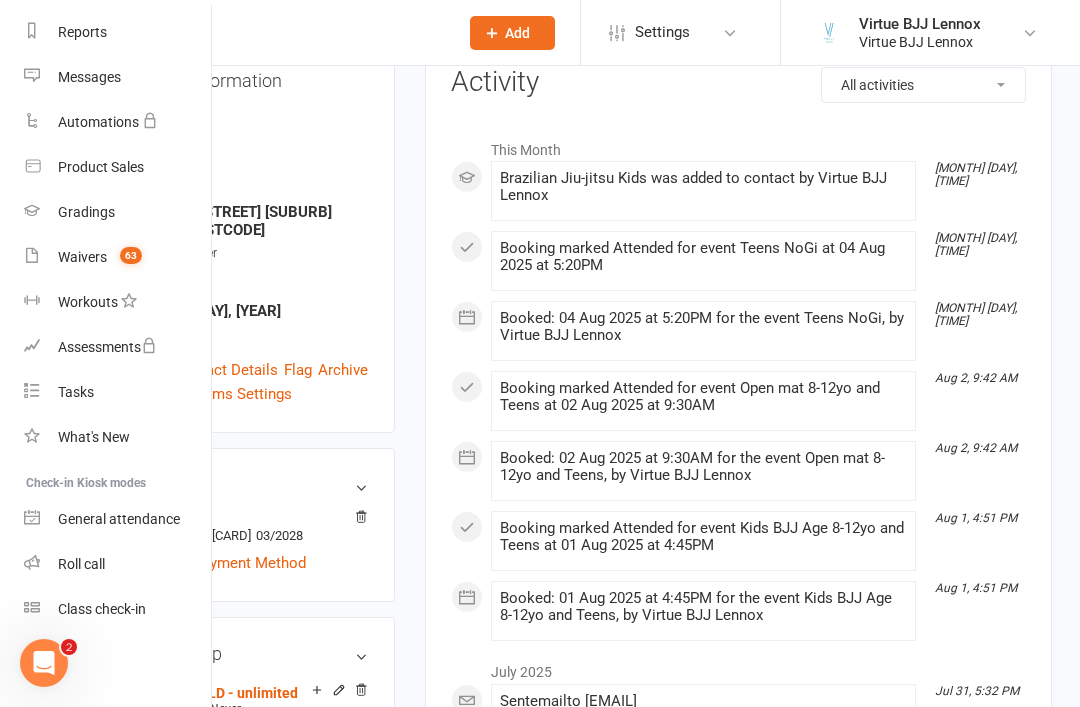 scroll, scrollTop: 255, scrollLeft: 0, axis: vertical 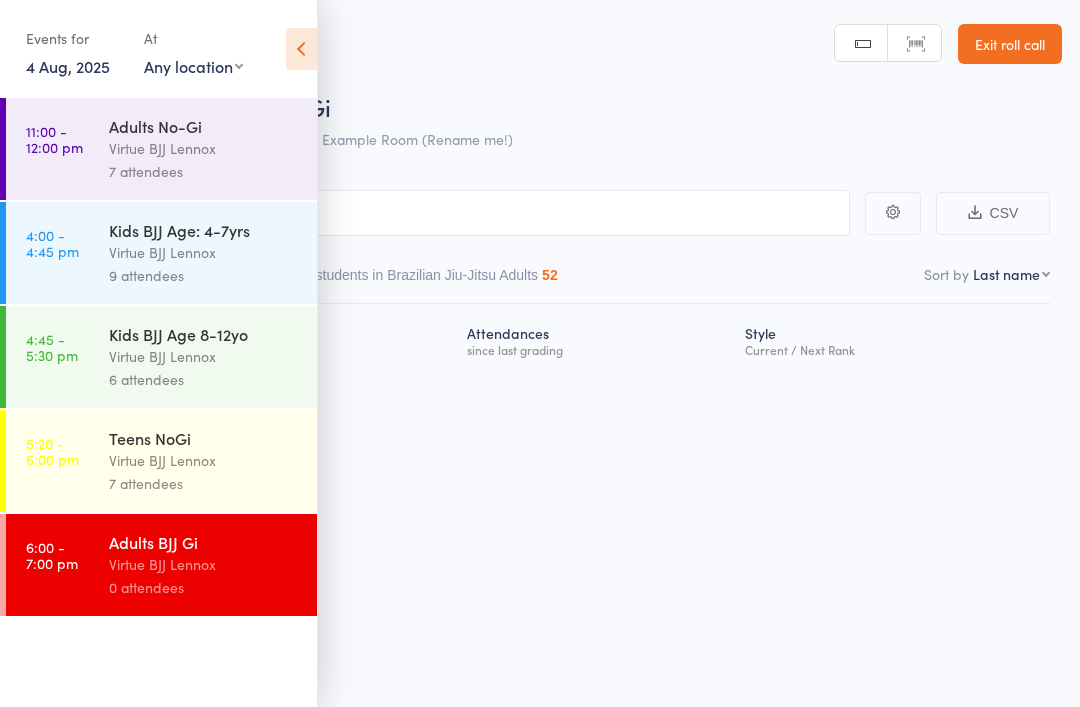 click at bounding box center [301, 49] 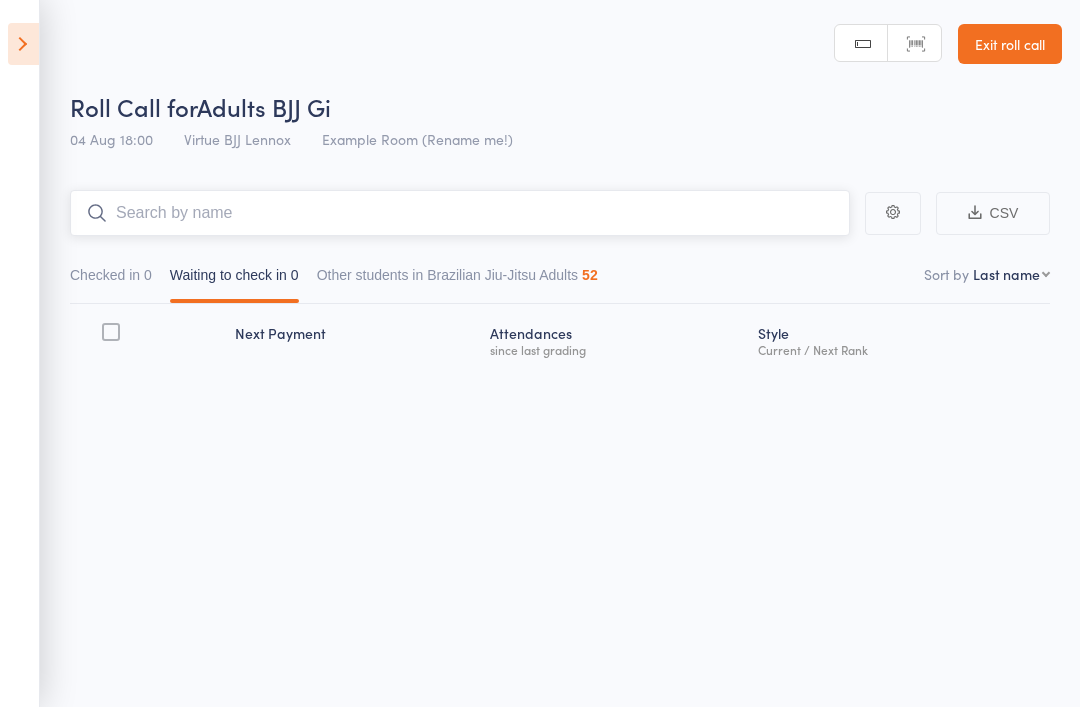 click at bounding box center [460, 213] 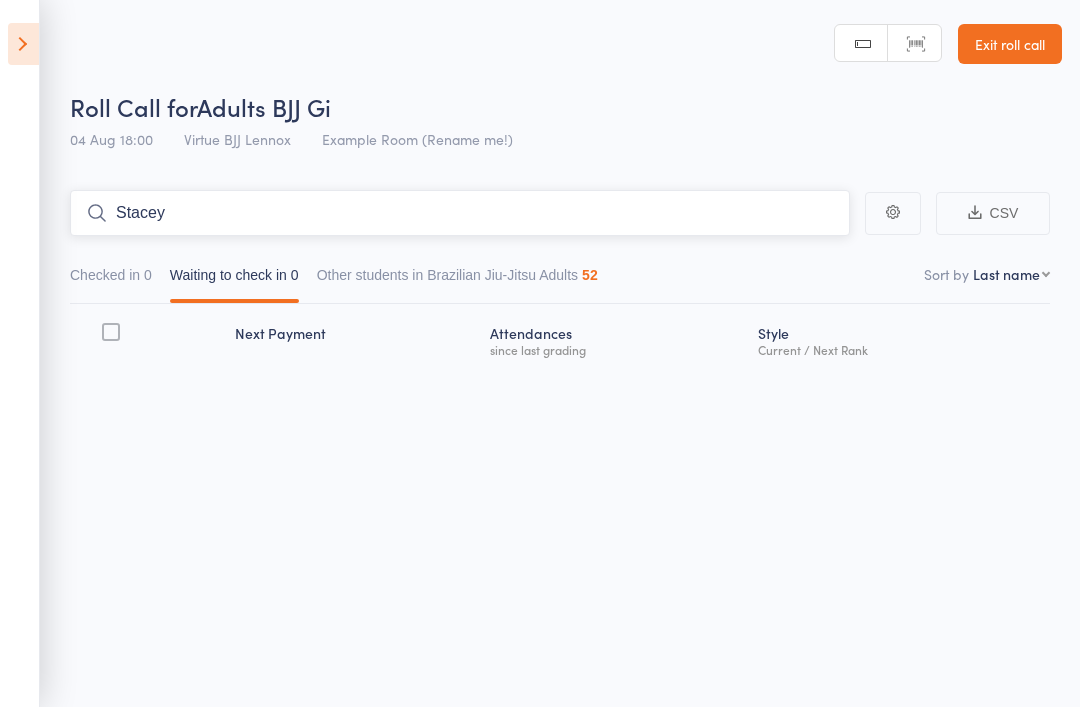click on "Stacey" at bounding box center [460, 213] 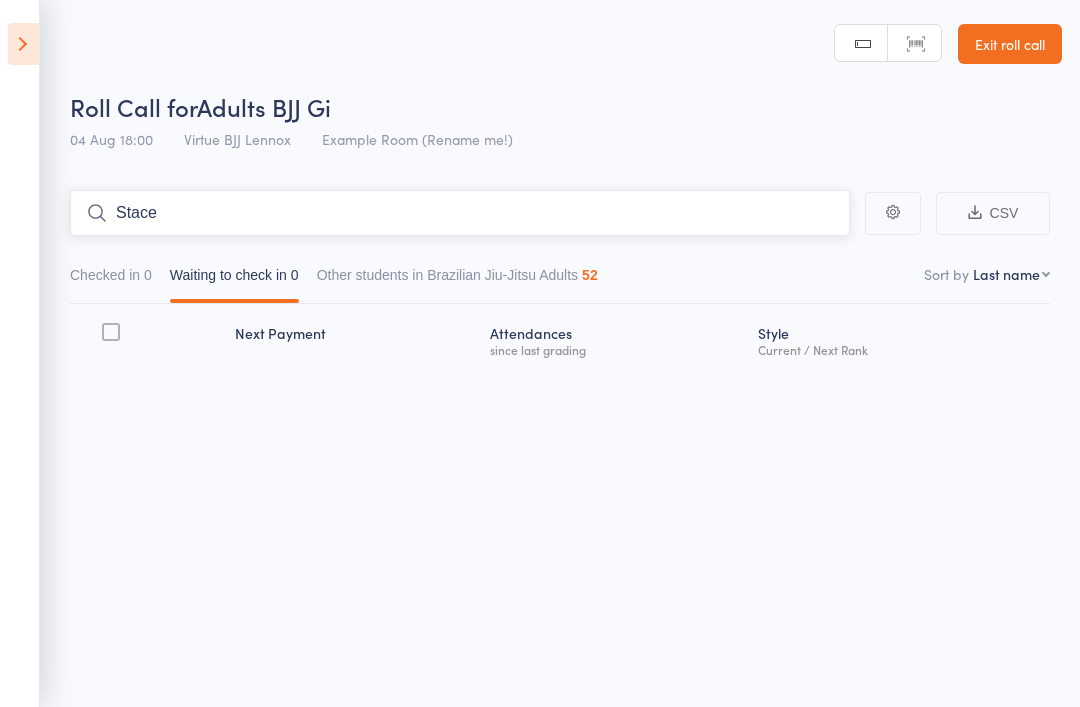 click on "Stace" at bounding box center [460, 213] 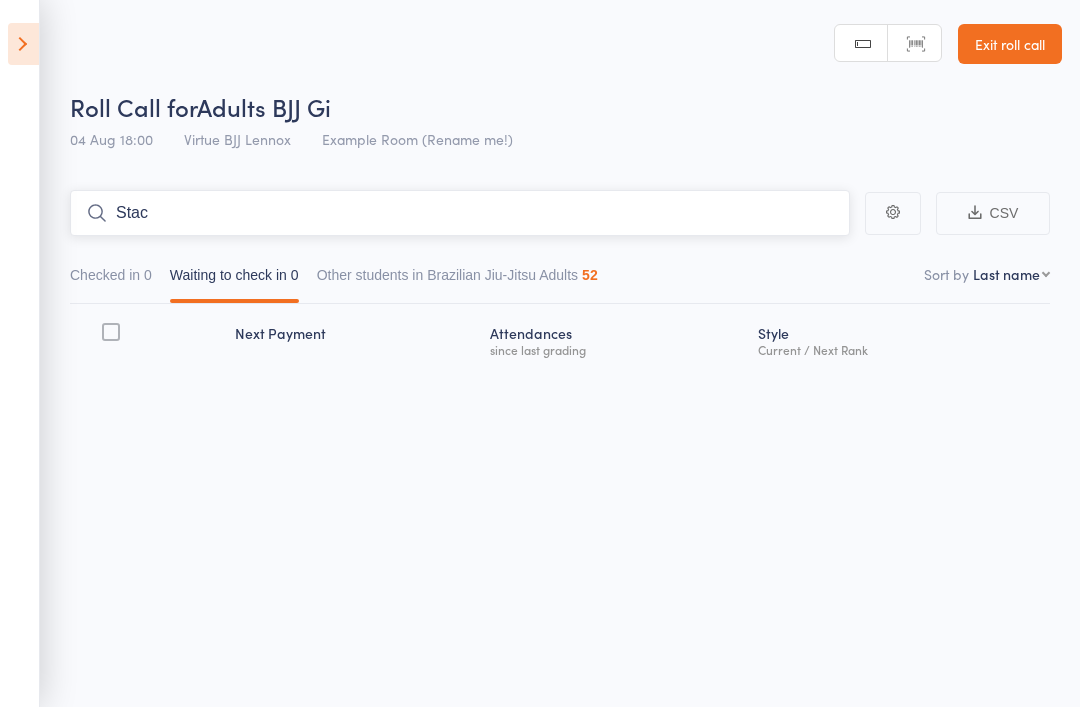 click on "Stac" at bounding box center (460, 213) 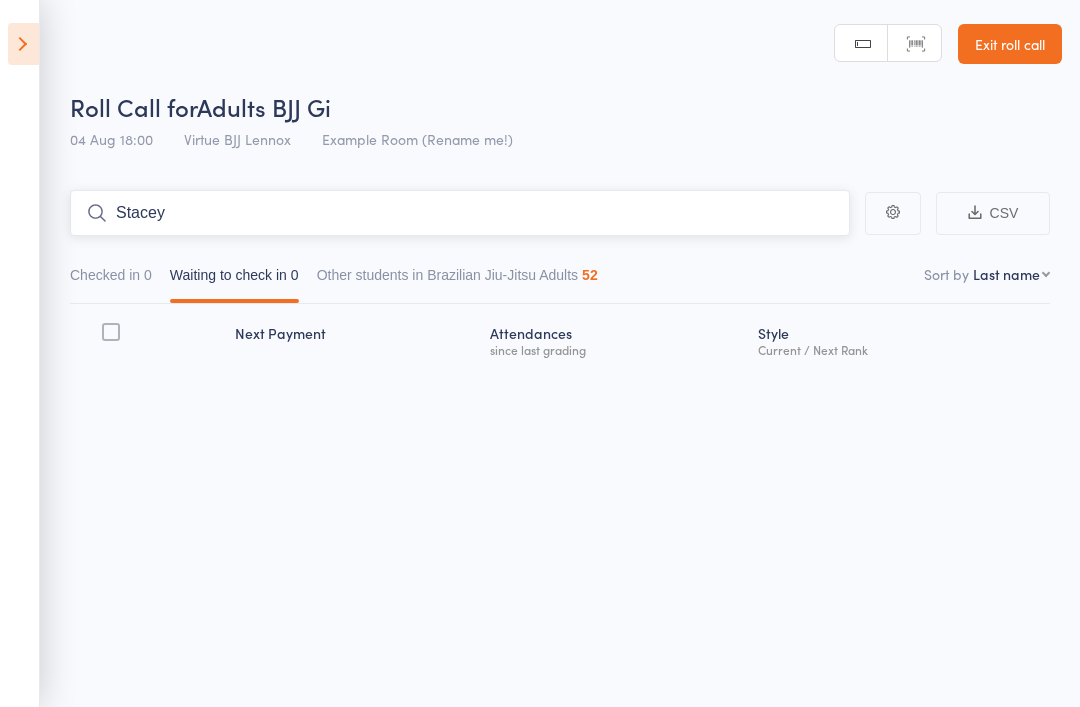 click on "Stacey" at bounding box center (460, 213) 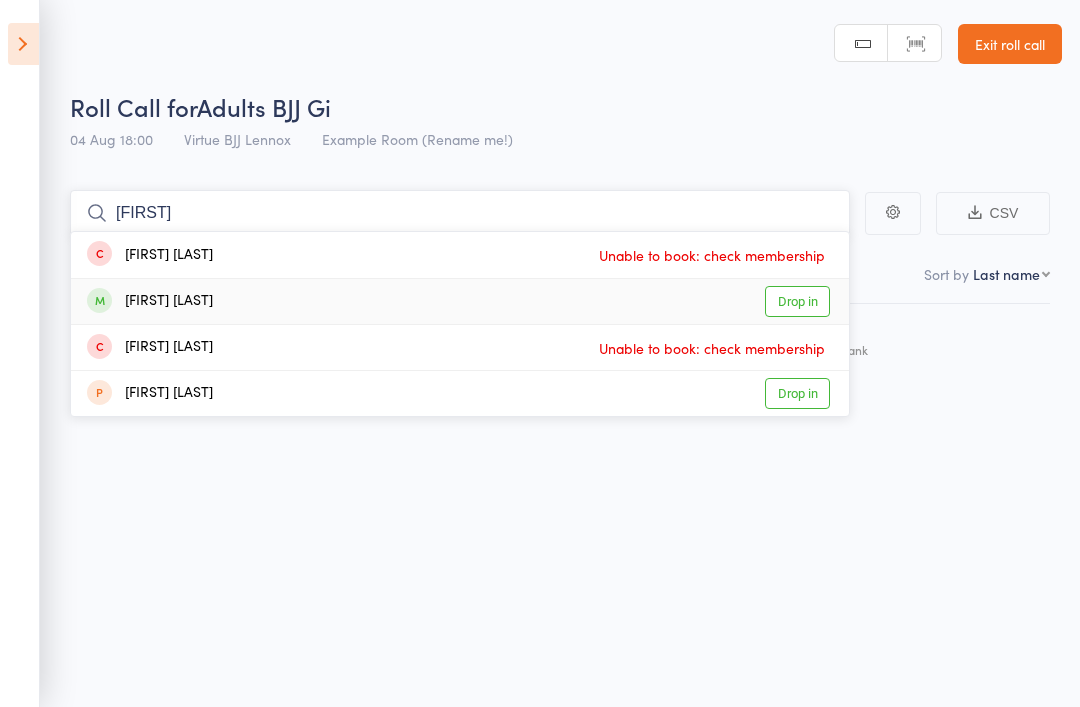 type on "[FIRST]" 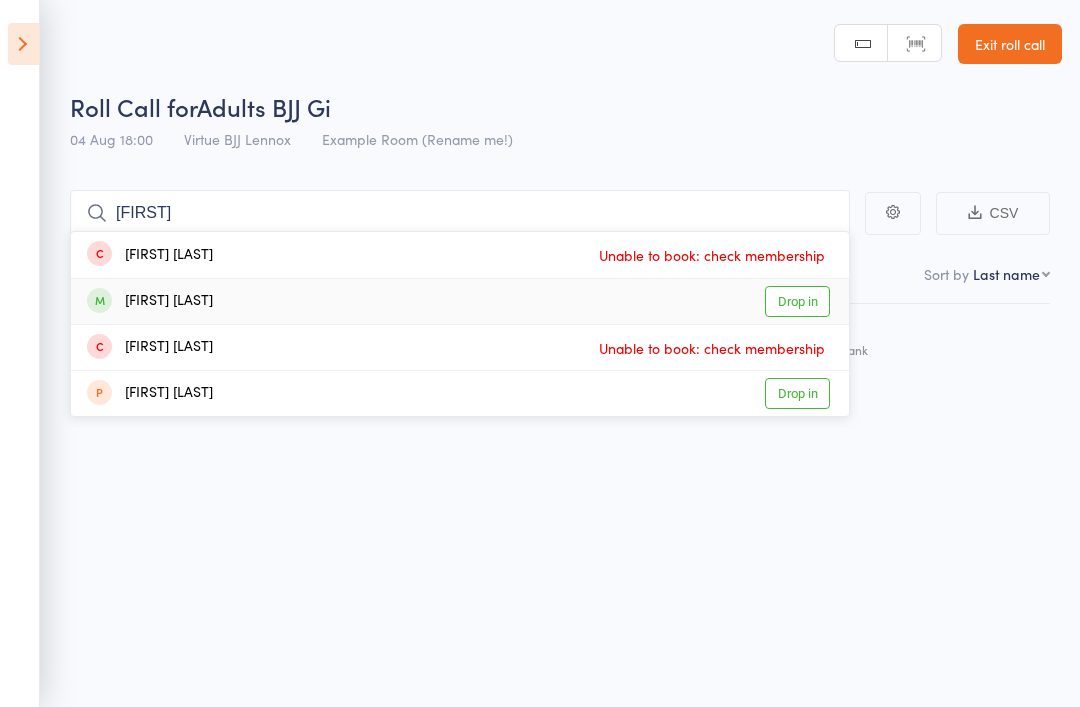 click on "Drop in" at bounding box center (797, 301) 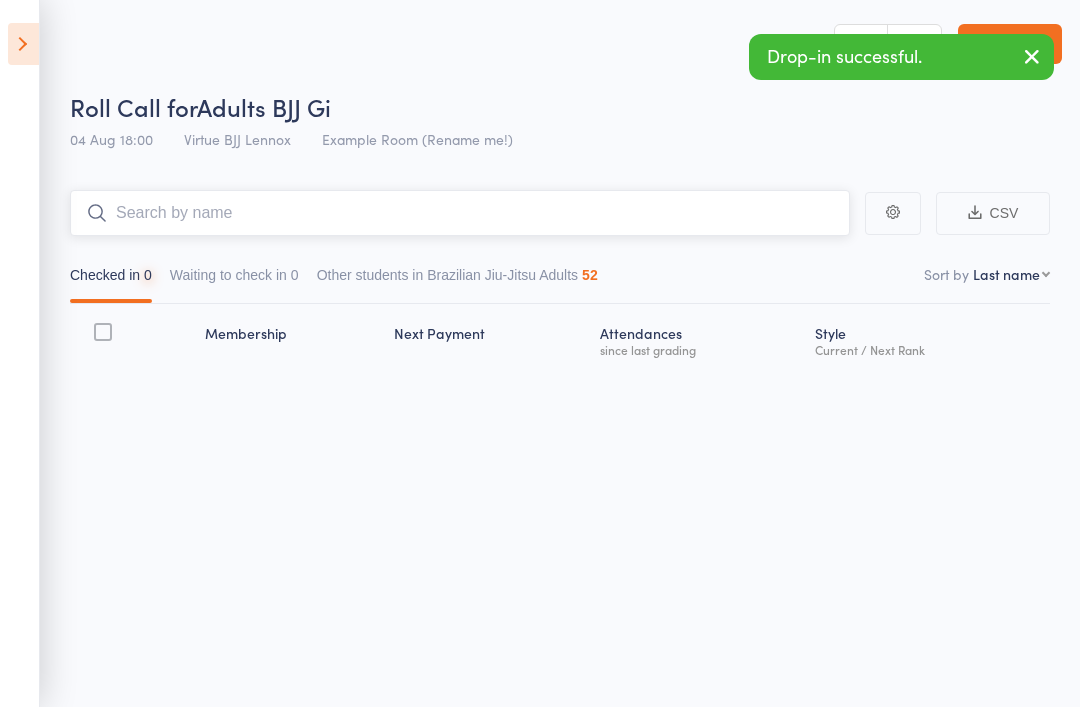 click at bounding box center [460, 213] 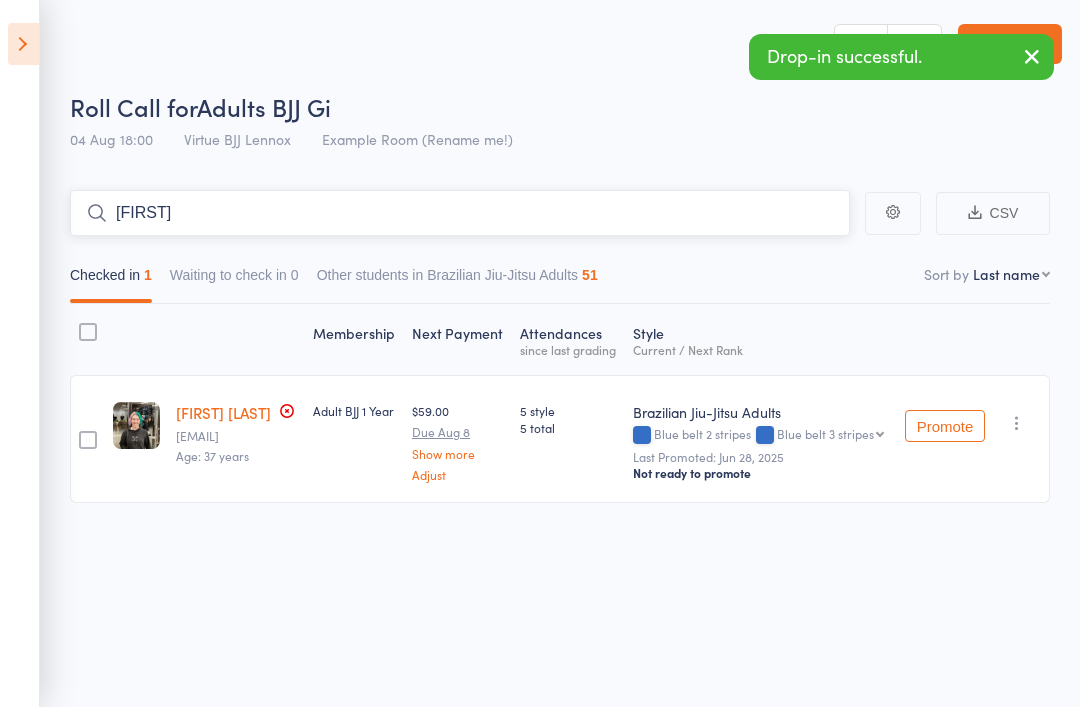 click on "[FIRST]" at bounding box center (460, 213) 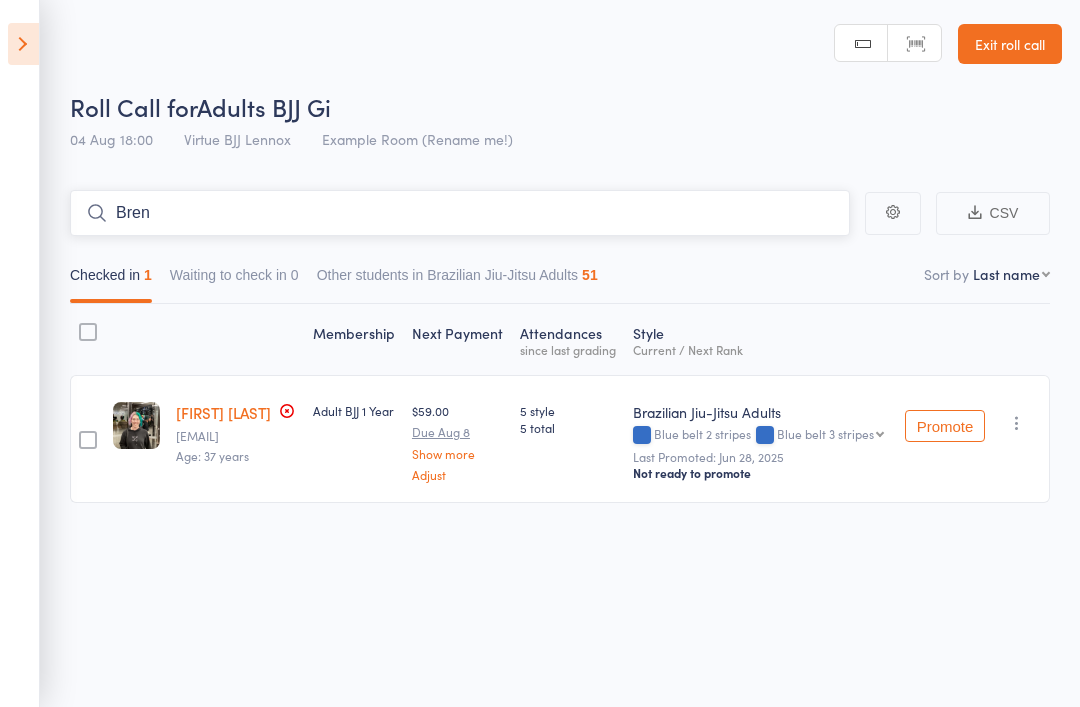 click on "Bren" at bounding box center (460, 213) 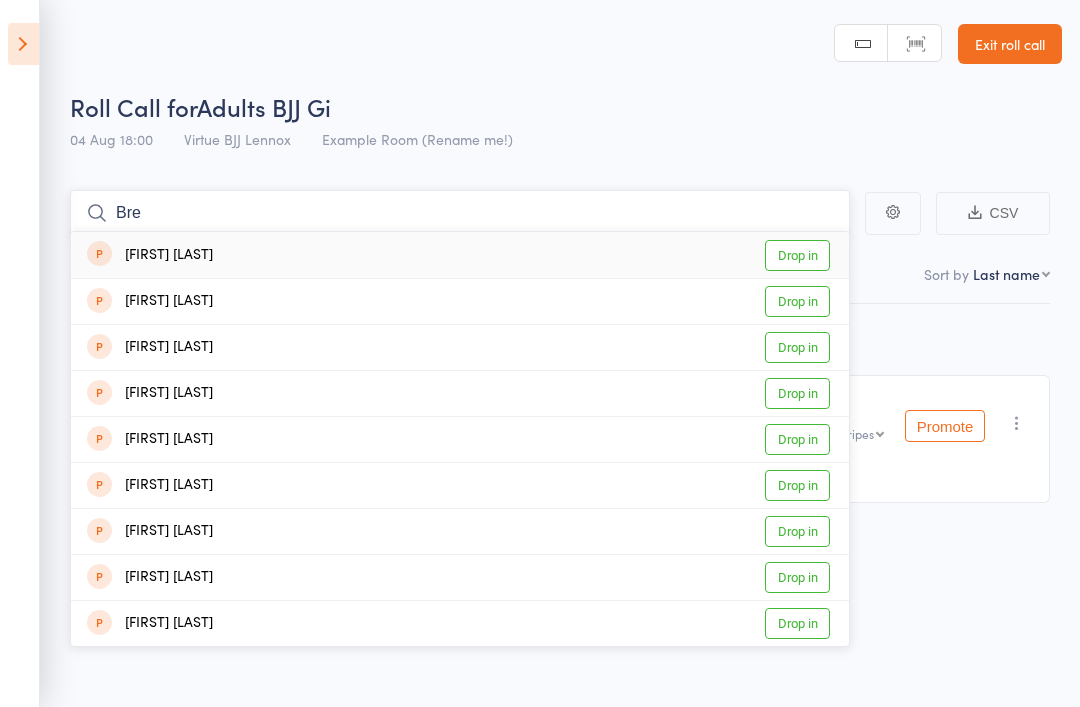 click on "Bre" at bounding box center [460, 213] 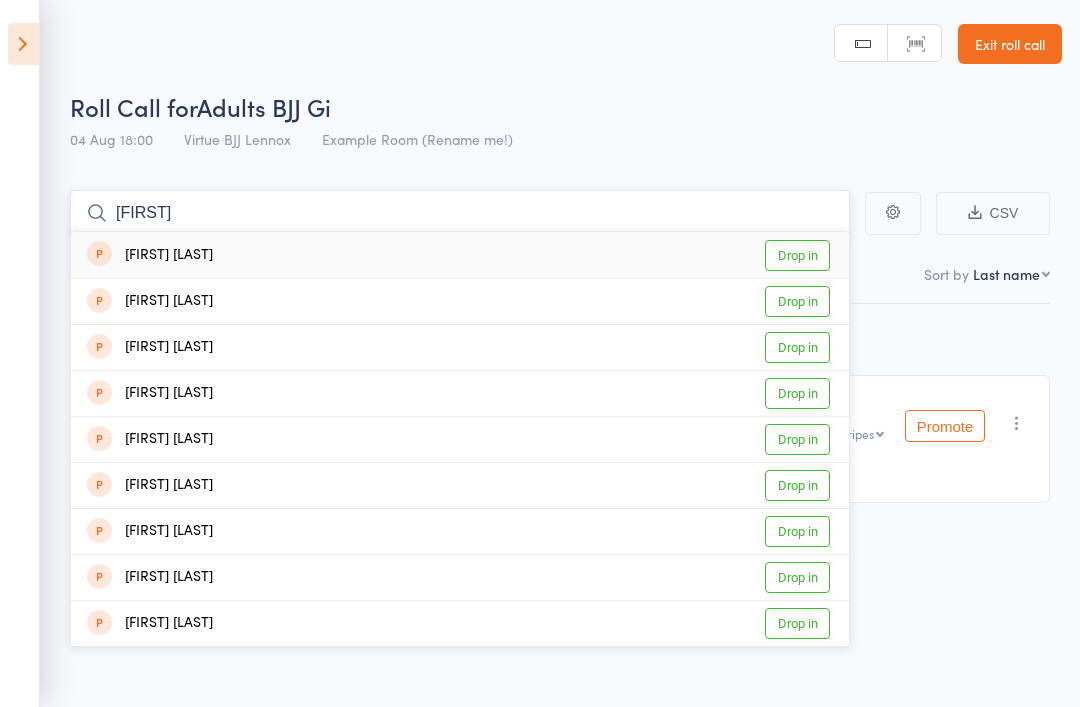 click on "Breno" at bounding box center (460, 213) 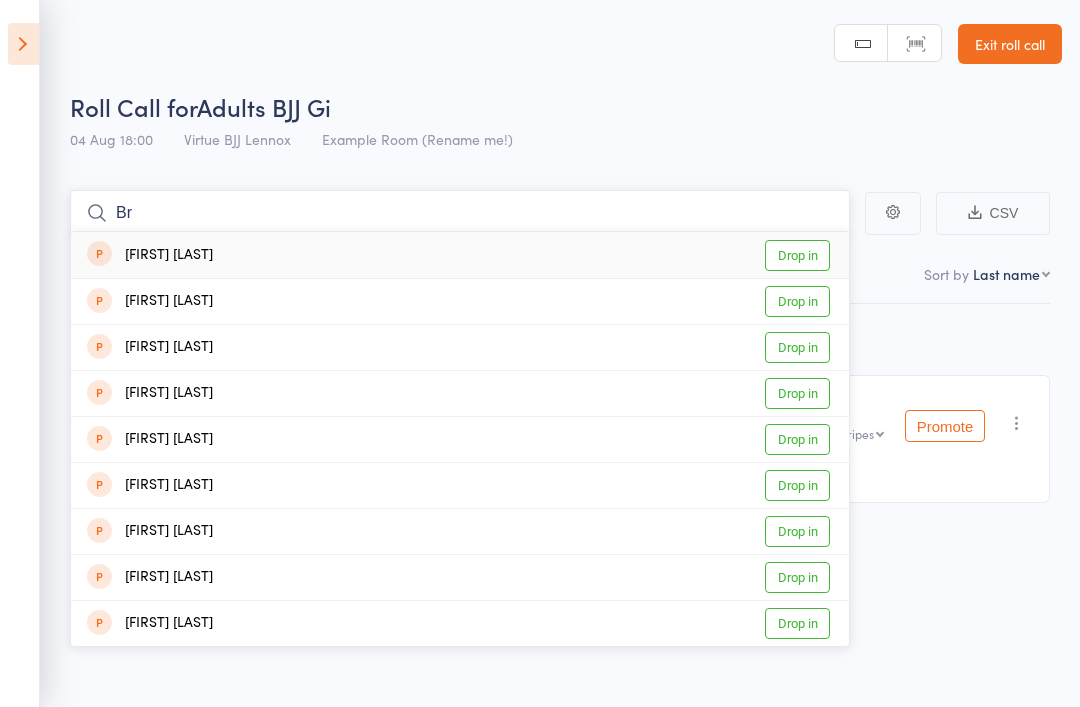 type on "B" 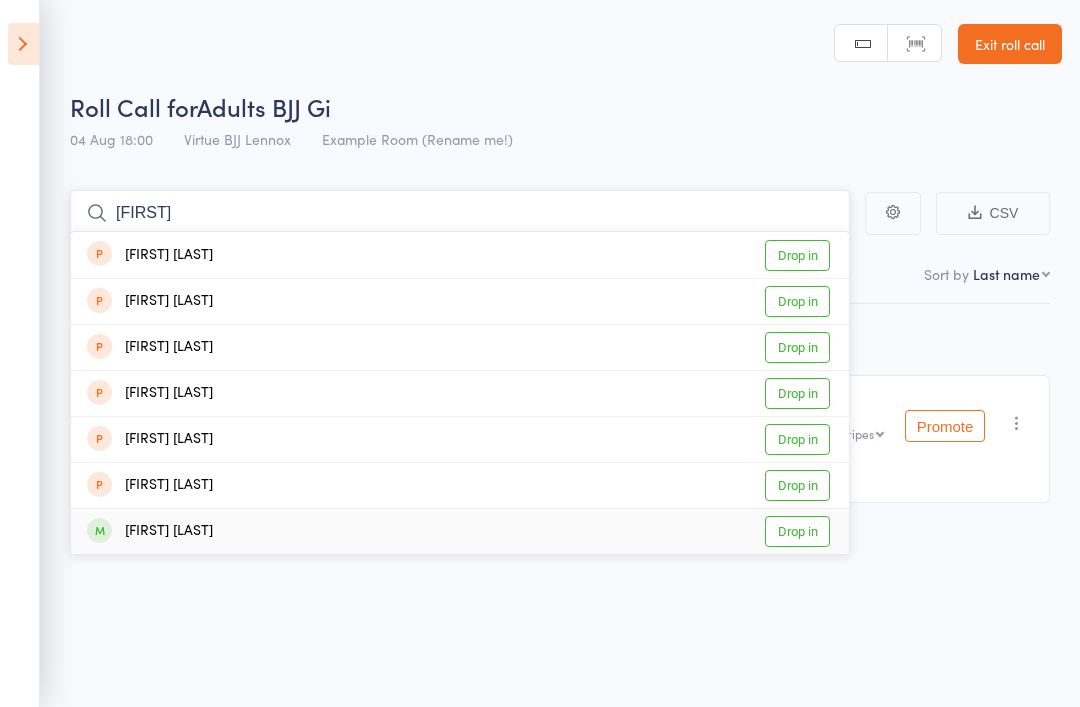 type on "Mishel" 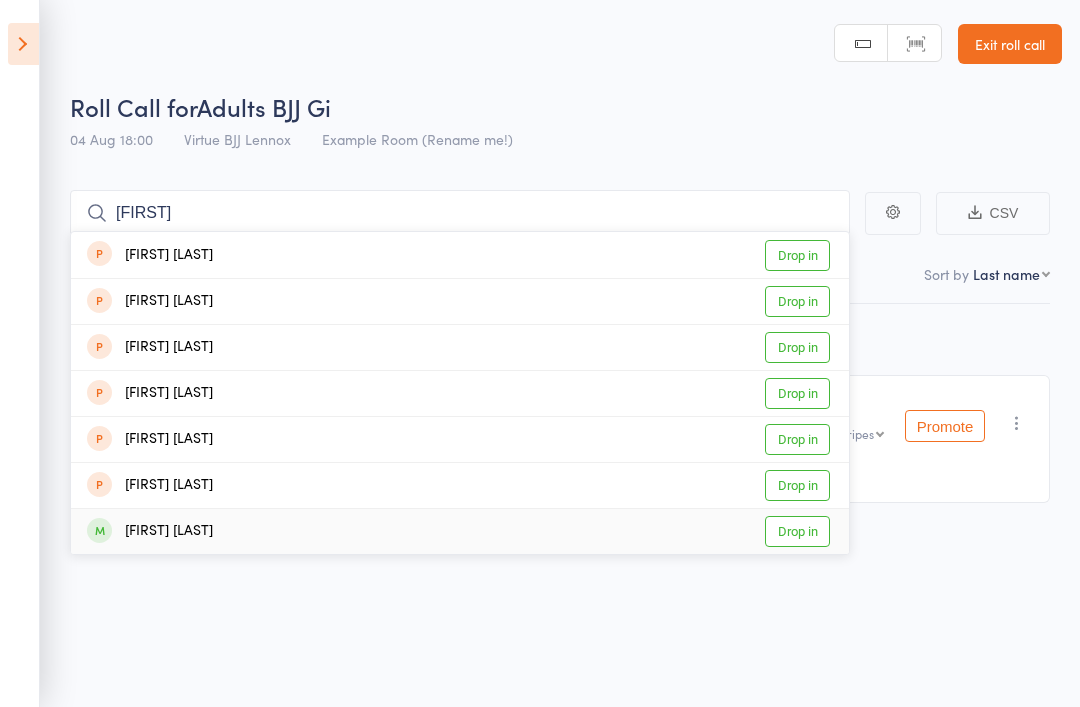 click on "Drop in" at bounding box center (797, 531) 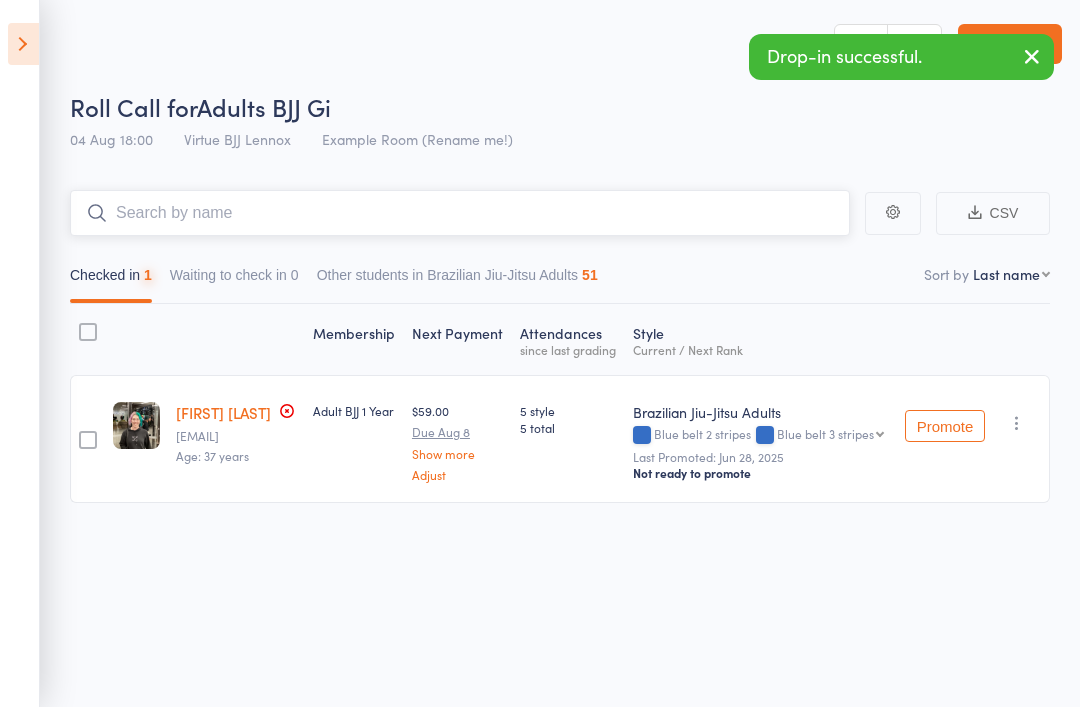 click at bounding box center [460, 213] 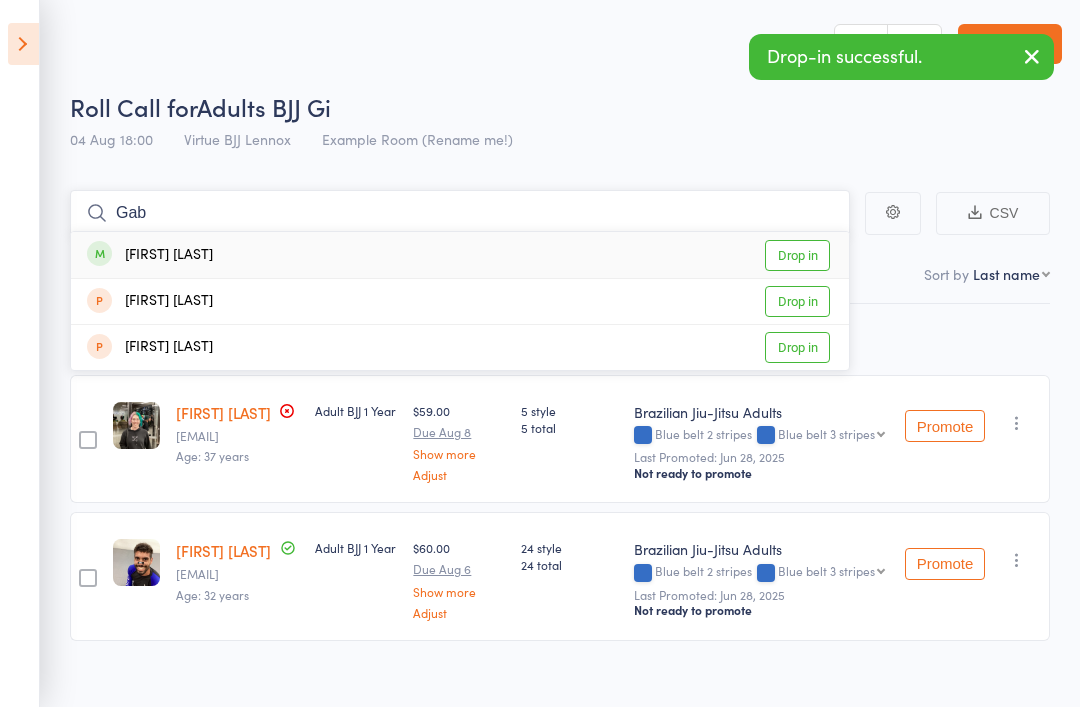type on "Gab" 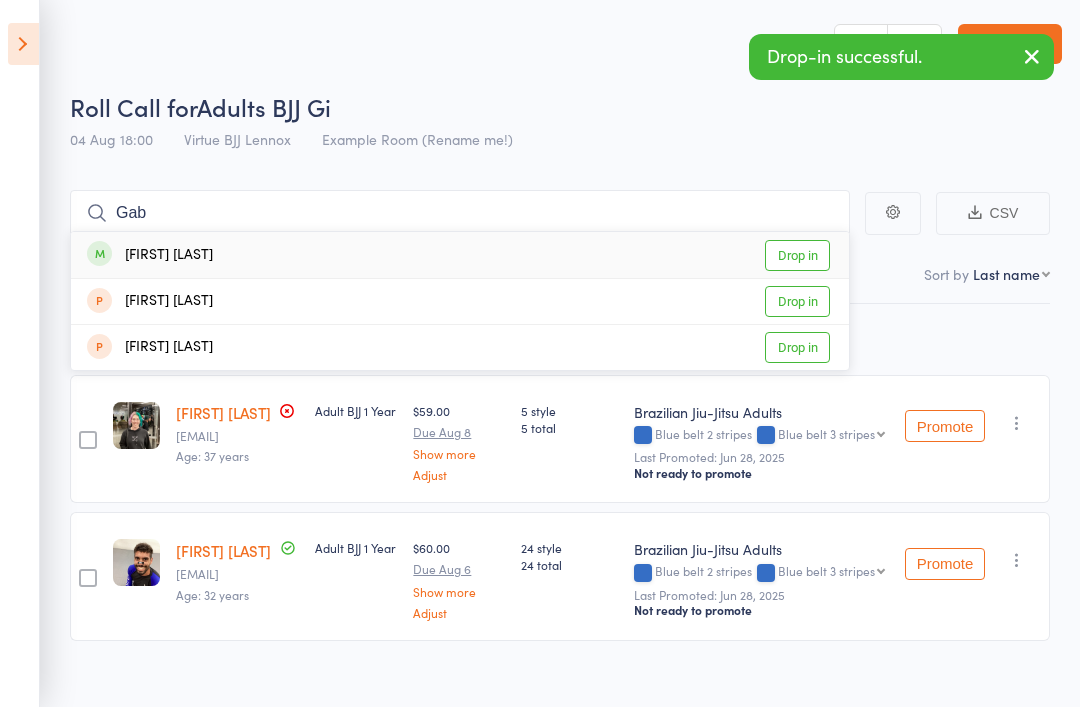 click on "Drop in" at bounding box center (797, 255) 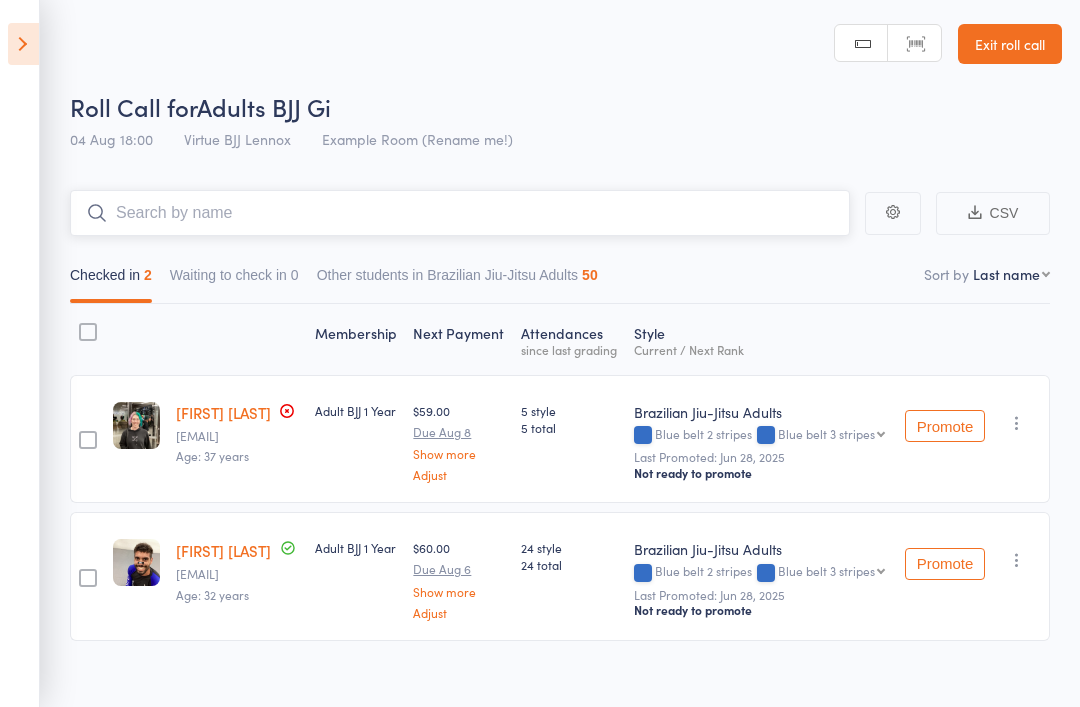 click at bounding box center [460, 213] 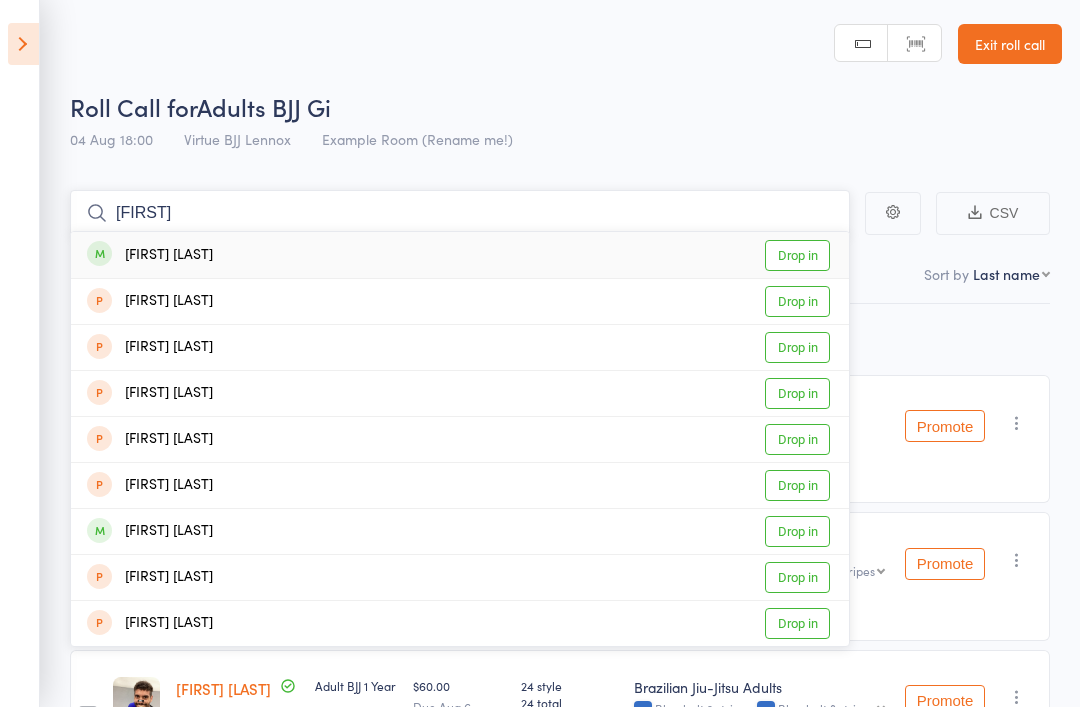 type on "Luke" 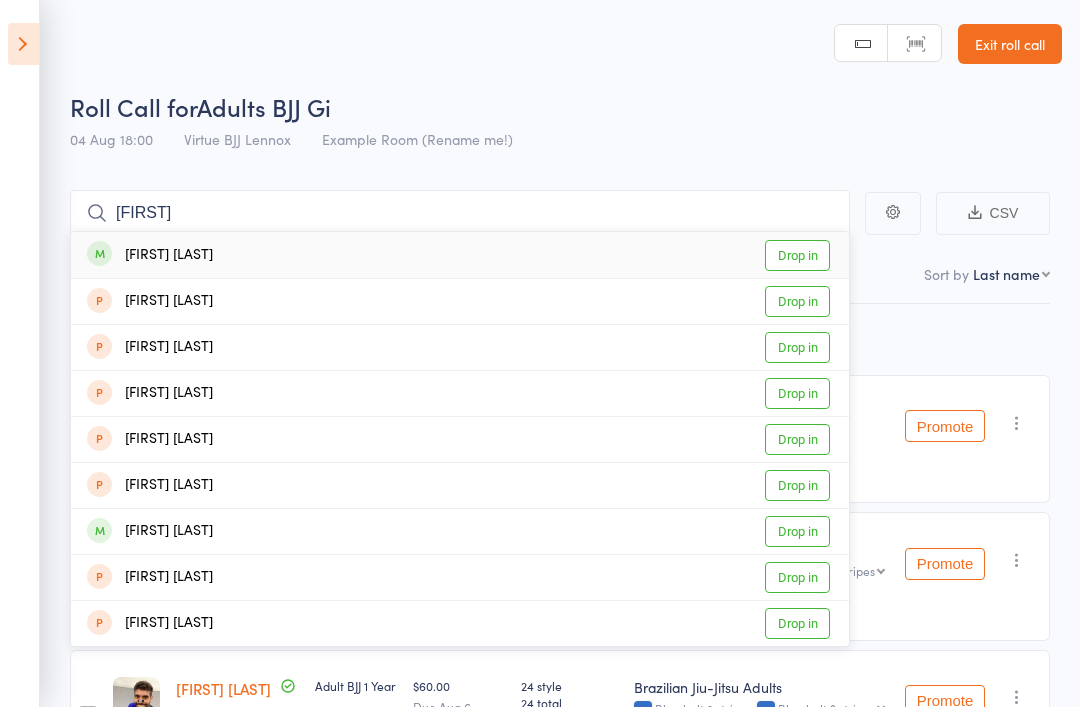 click on "Drop in" at bounding box center (797, 255) 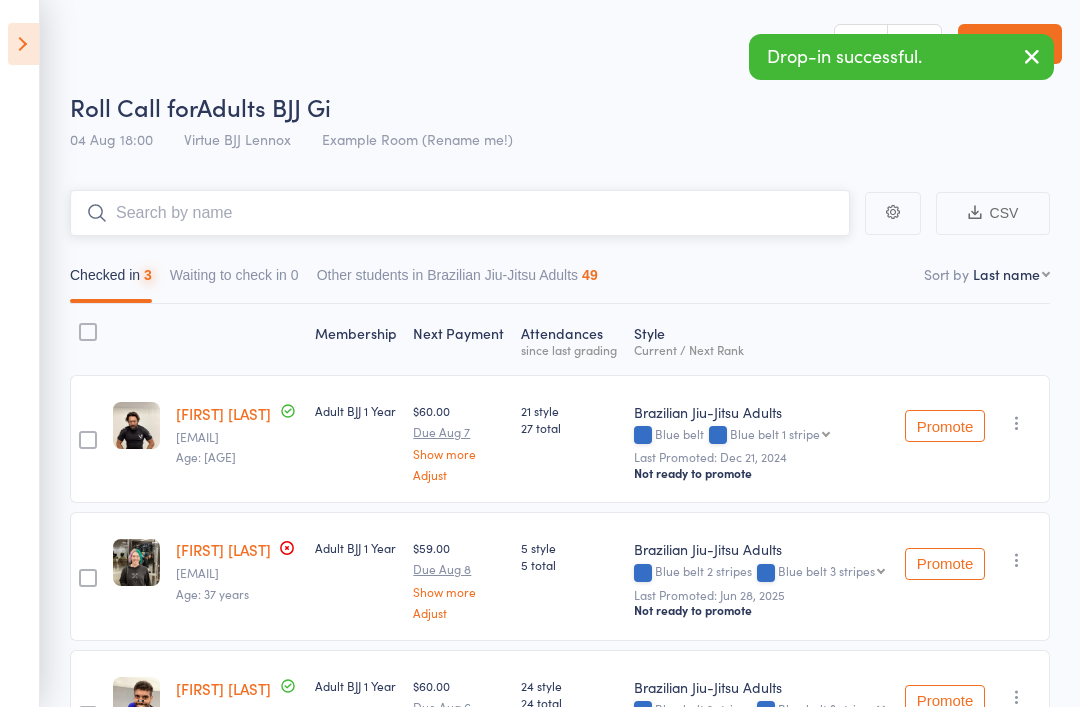 click at bounding box center (460, 213) 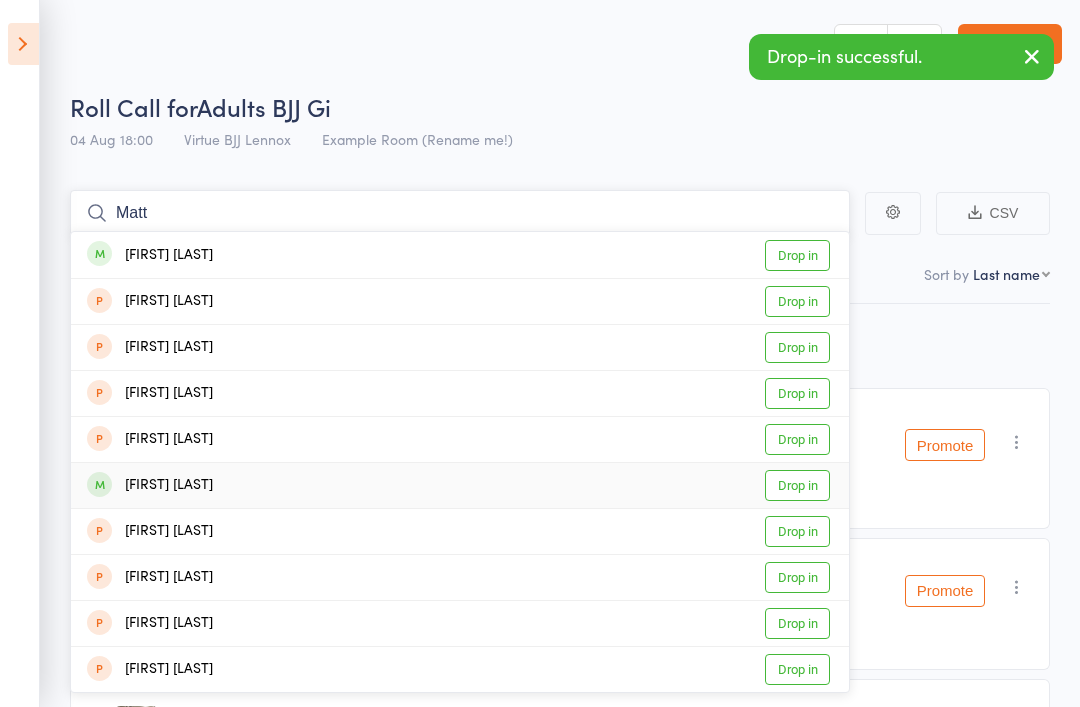 type on "Matt" 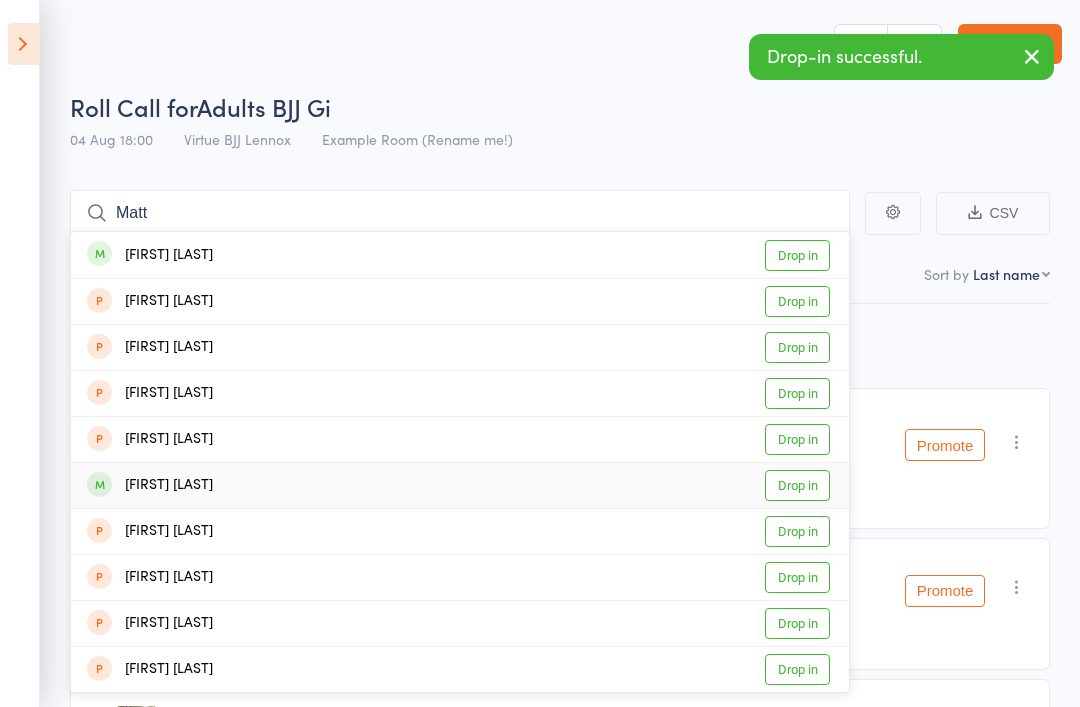 click on "Drop in" at bounding box center (797, 485) 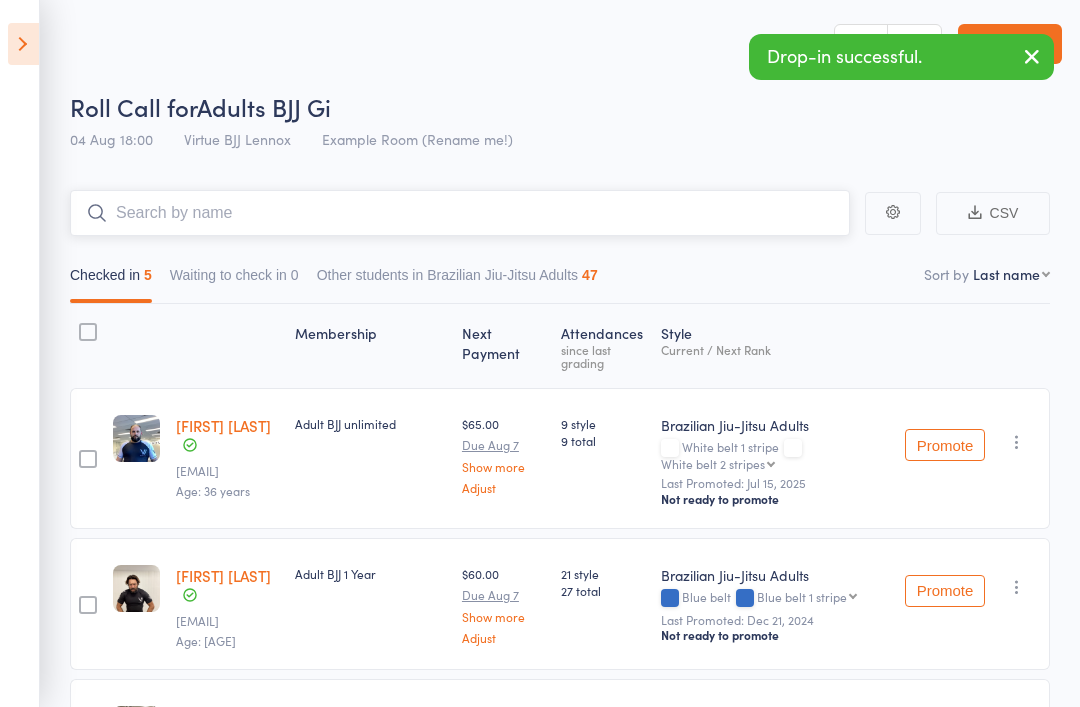 click at bounding box center [460, 213] 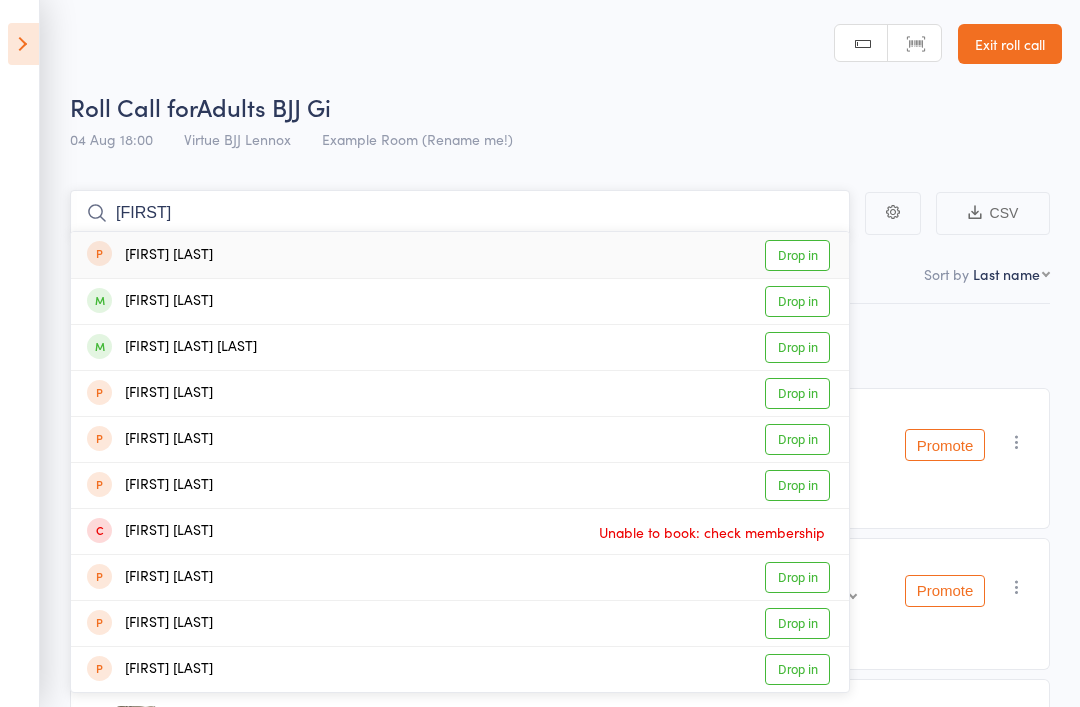type on "Jonas" 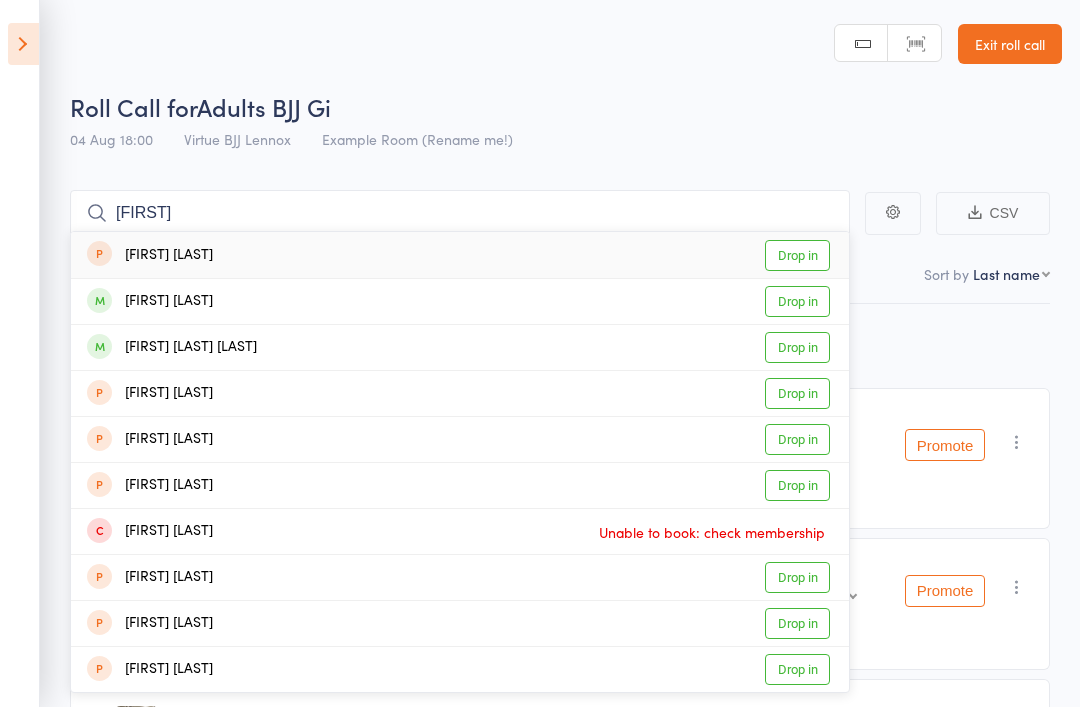 click on "Drop in" at bounding box center [797, 347] 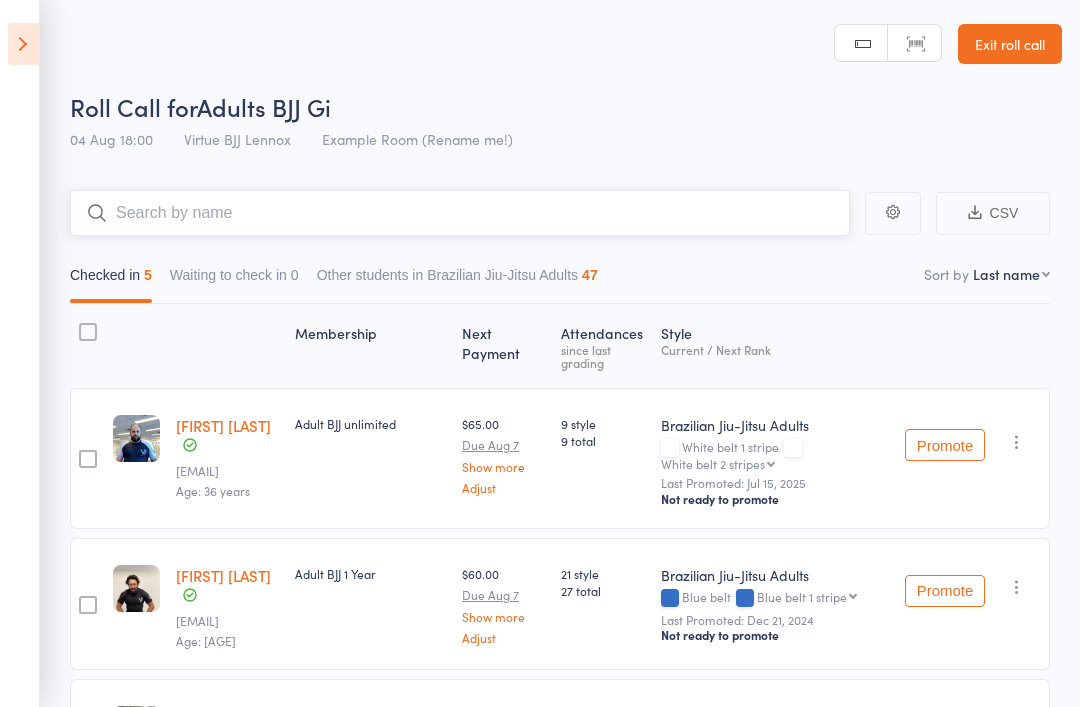 click at bounding box center (460, 213) 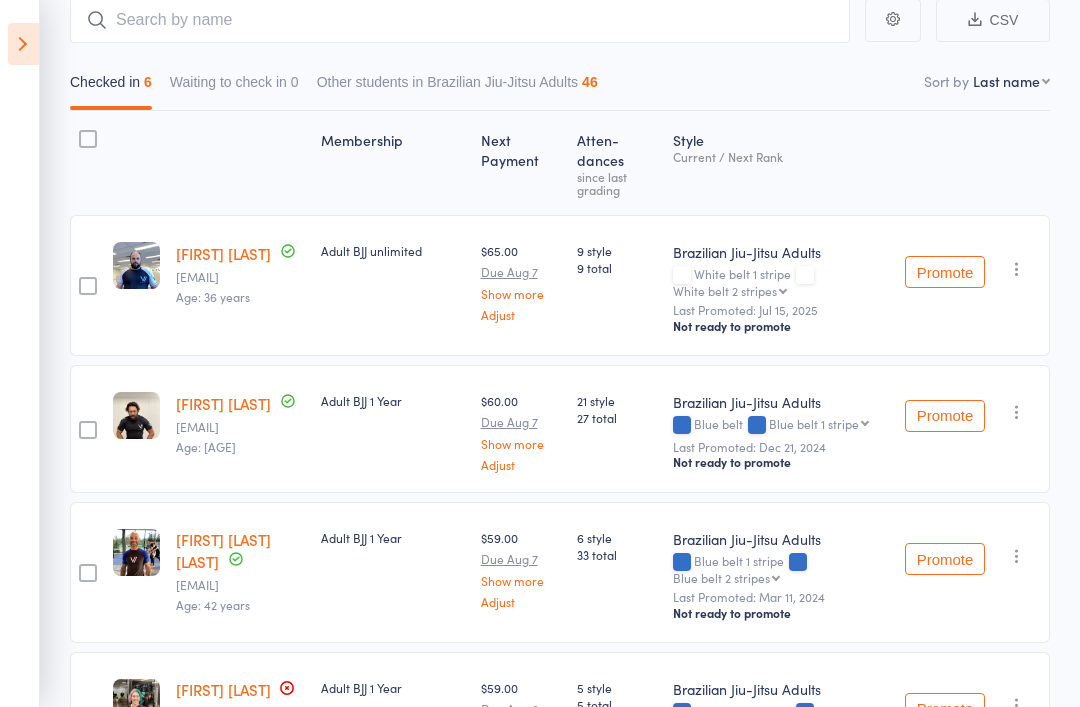 scroll, scrollTop: 0, scrollLeft: 0, axis: both 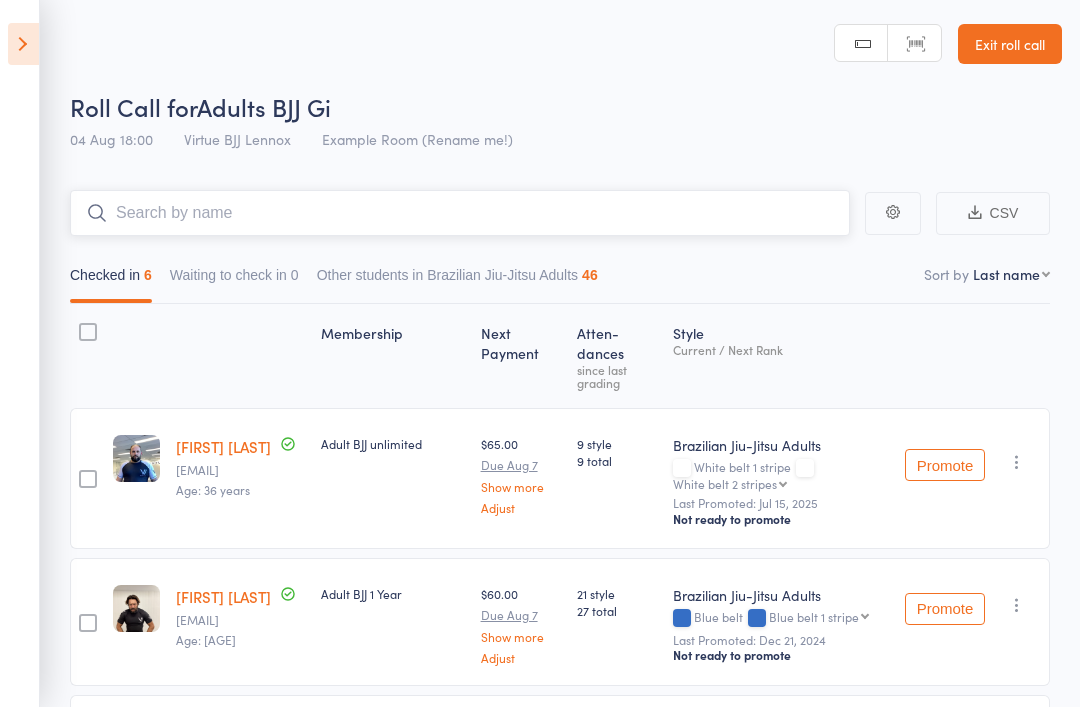 click at bounding box center (460, 213) 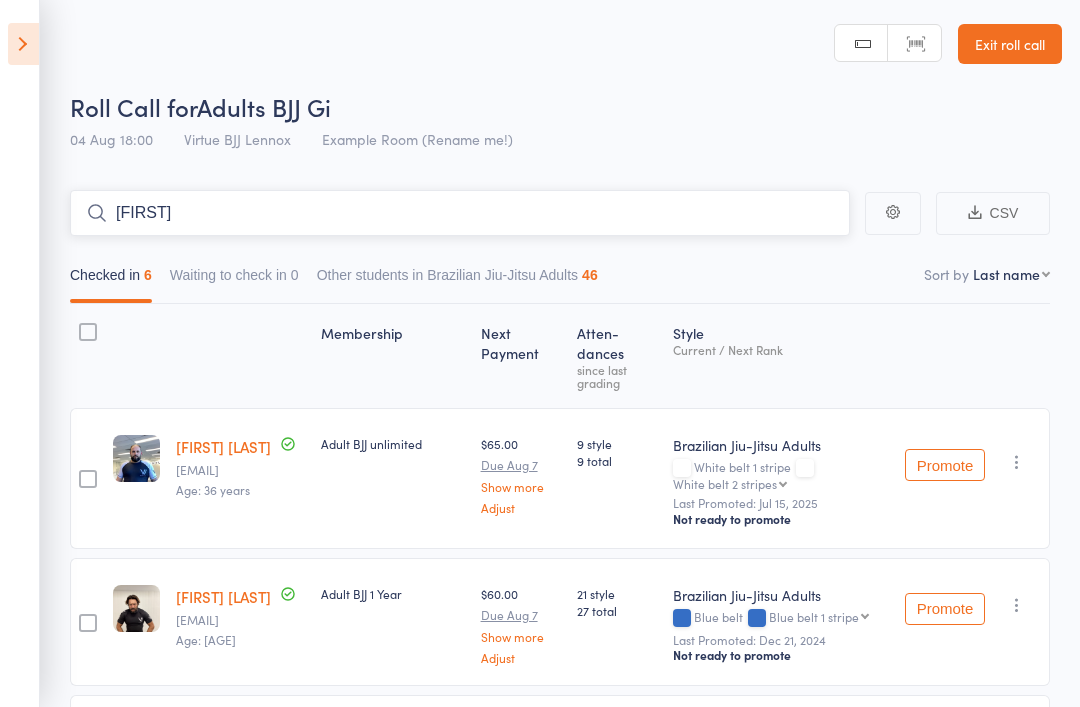 type on "BrenO" 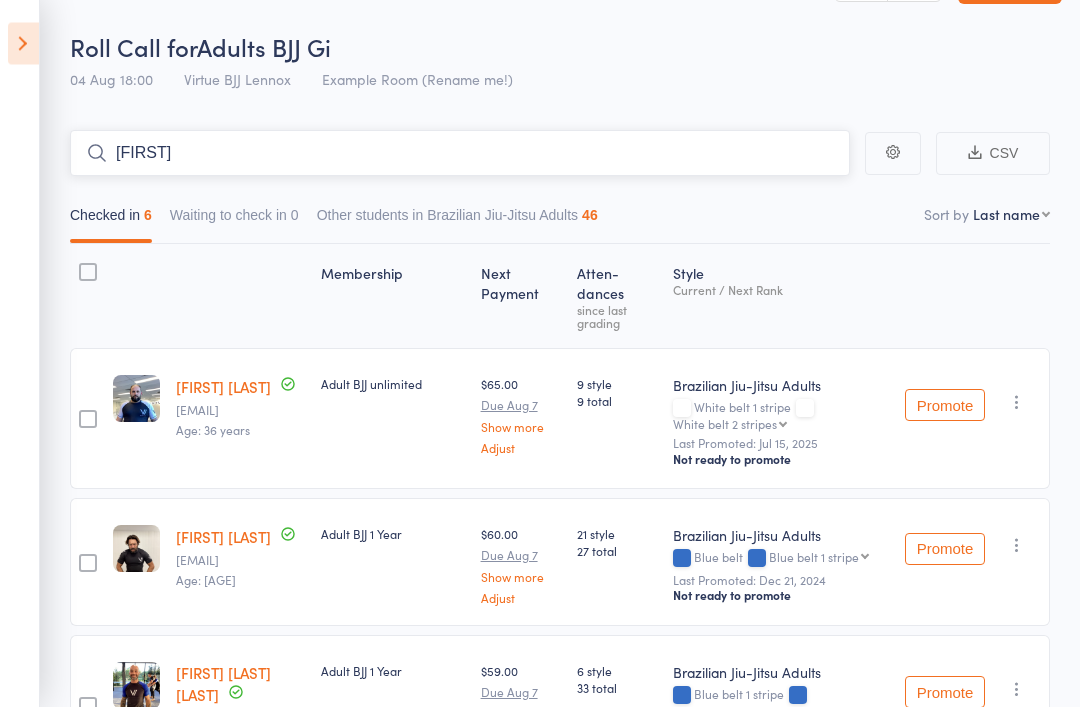 scroll, scrollTop: 59, scrollLeft: 0, axis: vertical 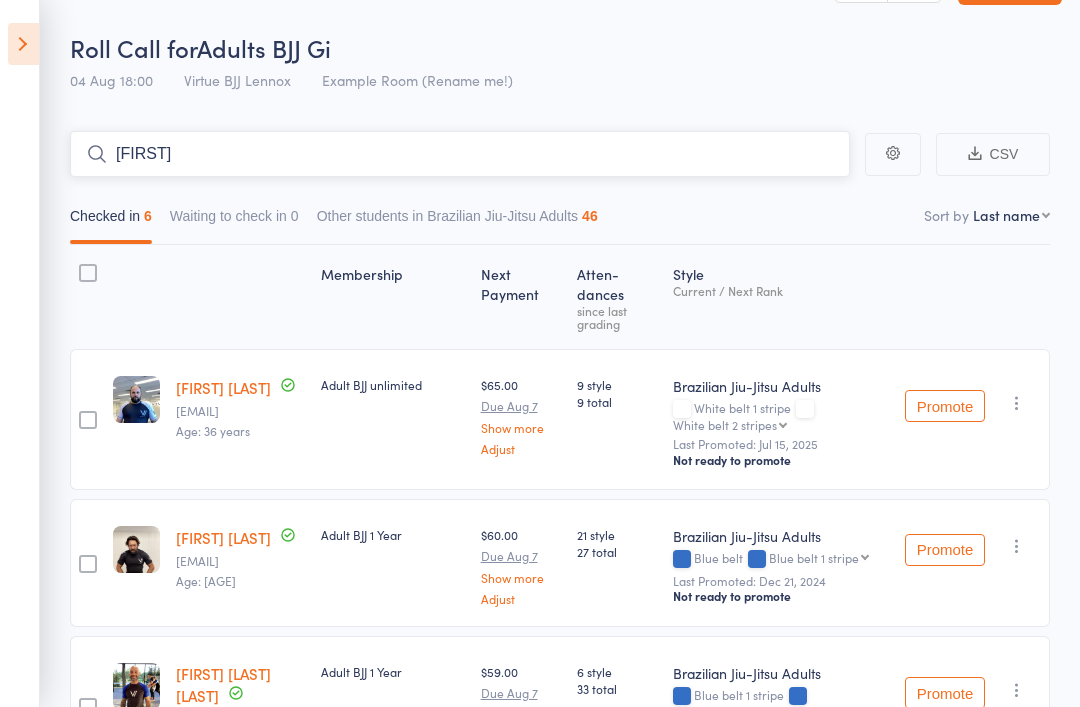 click on "BrenO" at bounding box center (460, 154) 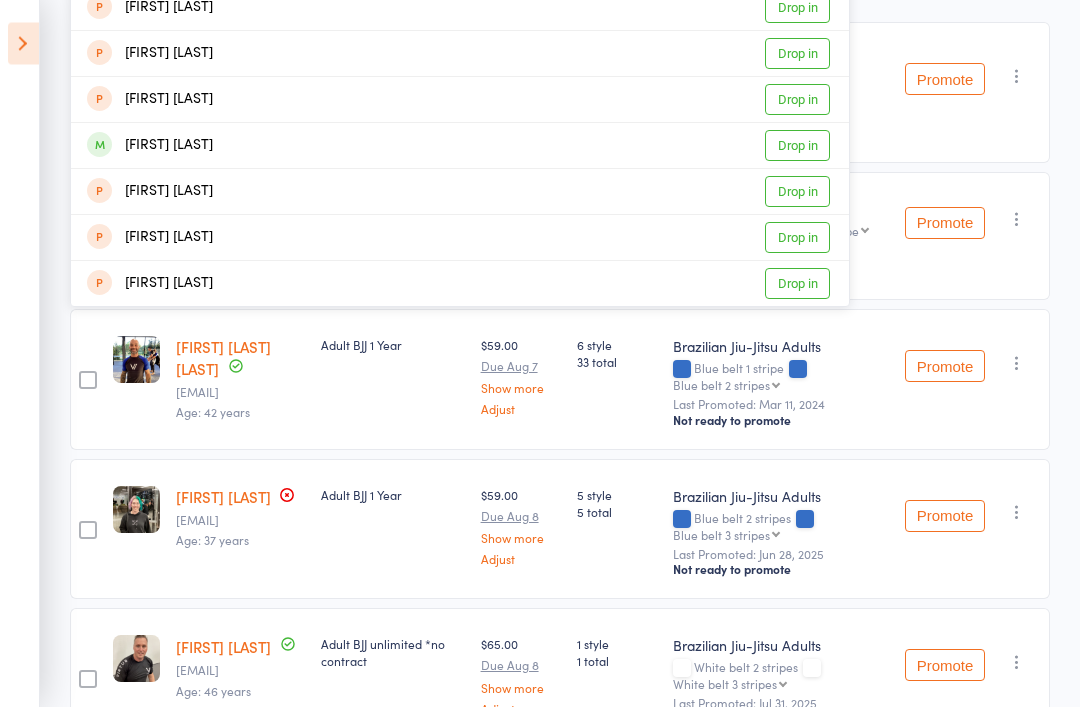 scroll, scrollTop: 386, scrollLeft: 0, axis: vertical 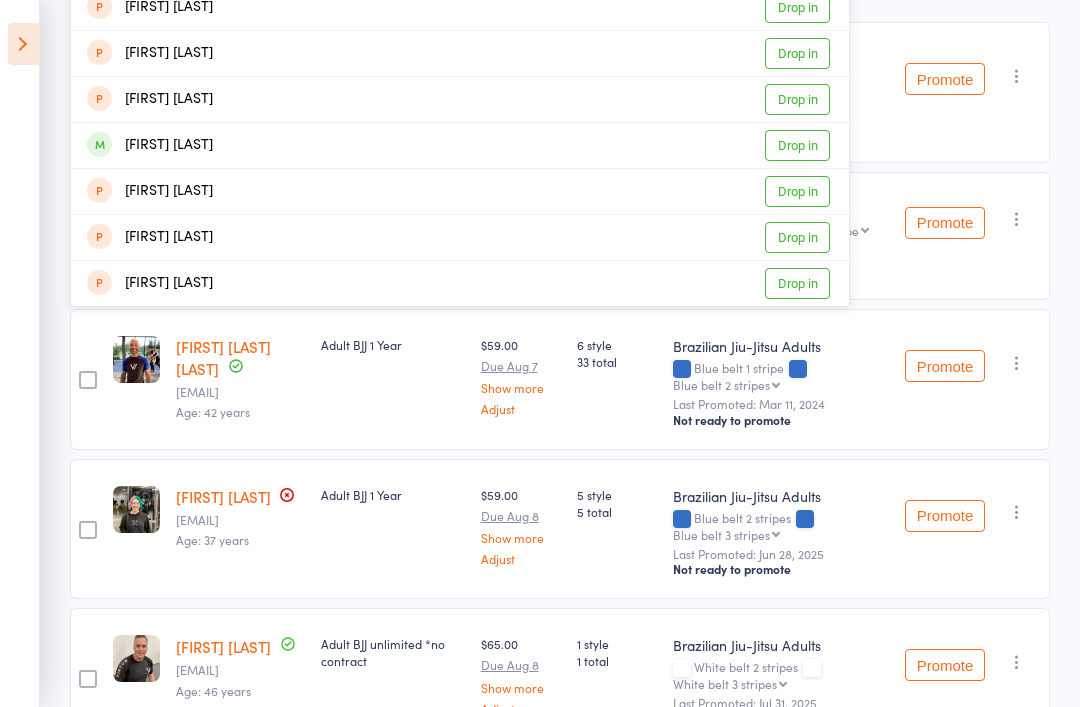 type on "Bren" 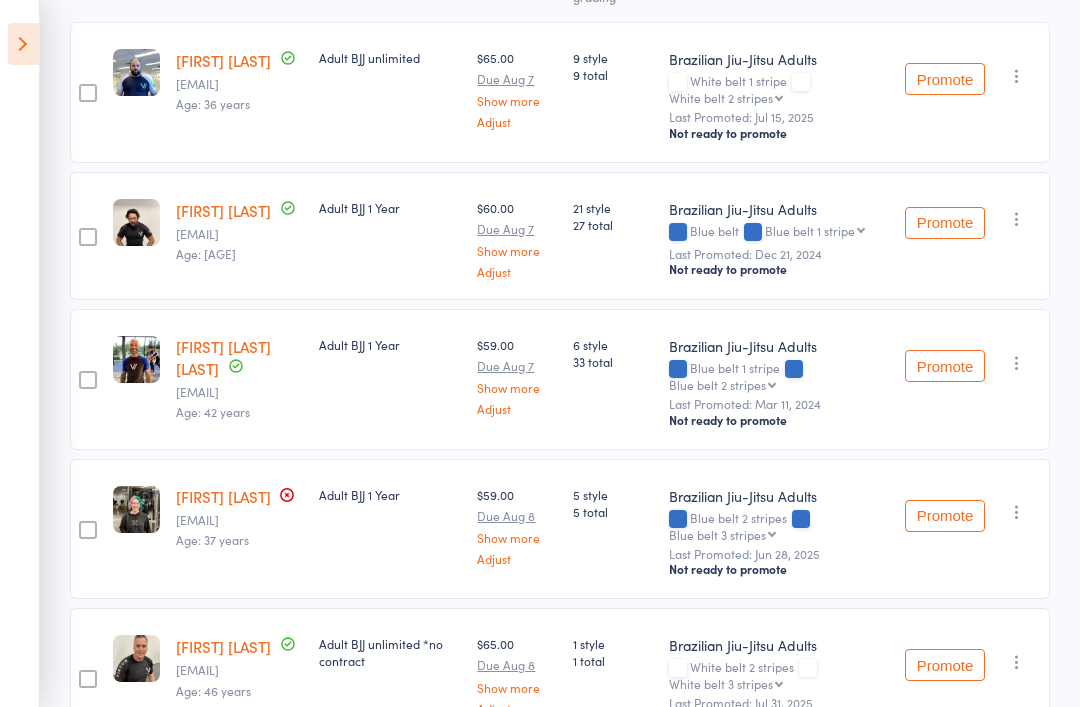 click on "Luke Addison    Security@fortresslocksmiths.com.au Age: 36 years" at bounding box center (239, 92) 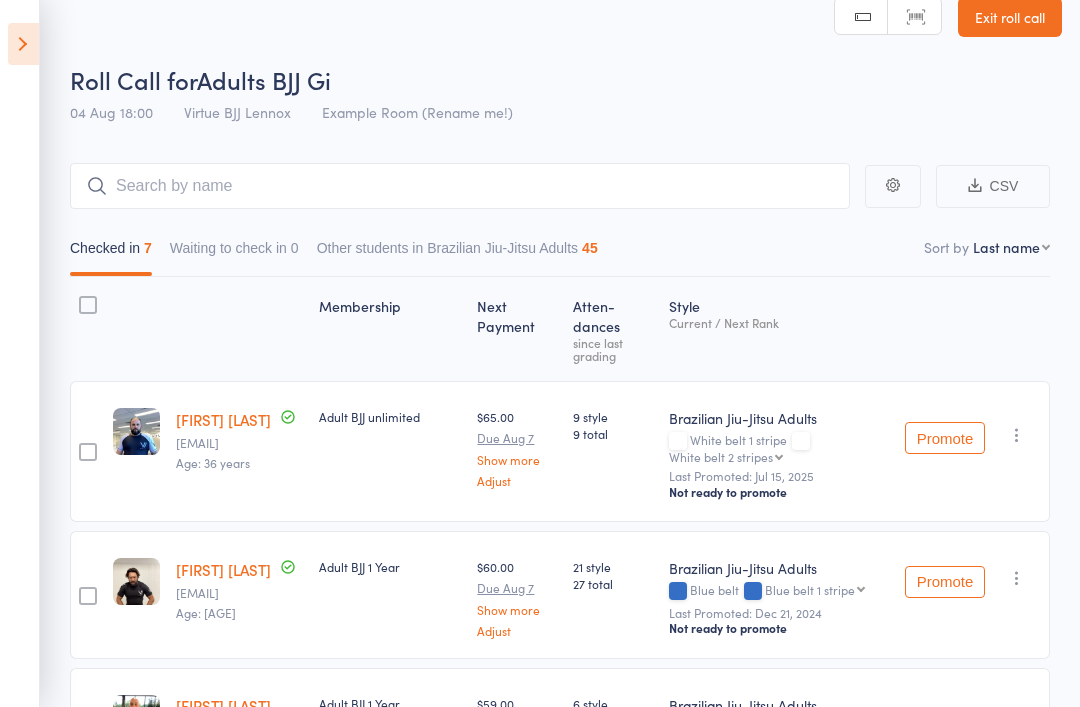scroll, scrollTop: 0, scrollLeft: 0, axis: both 